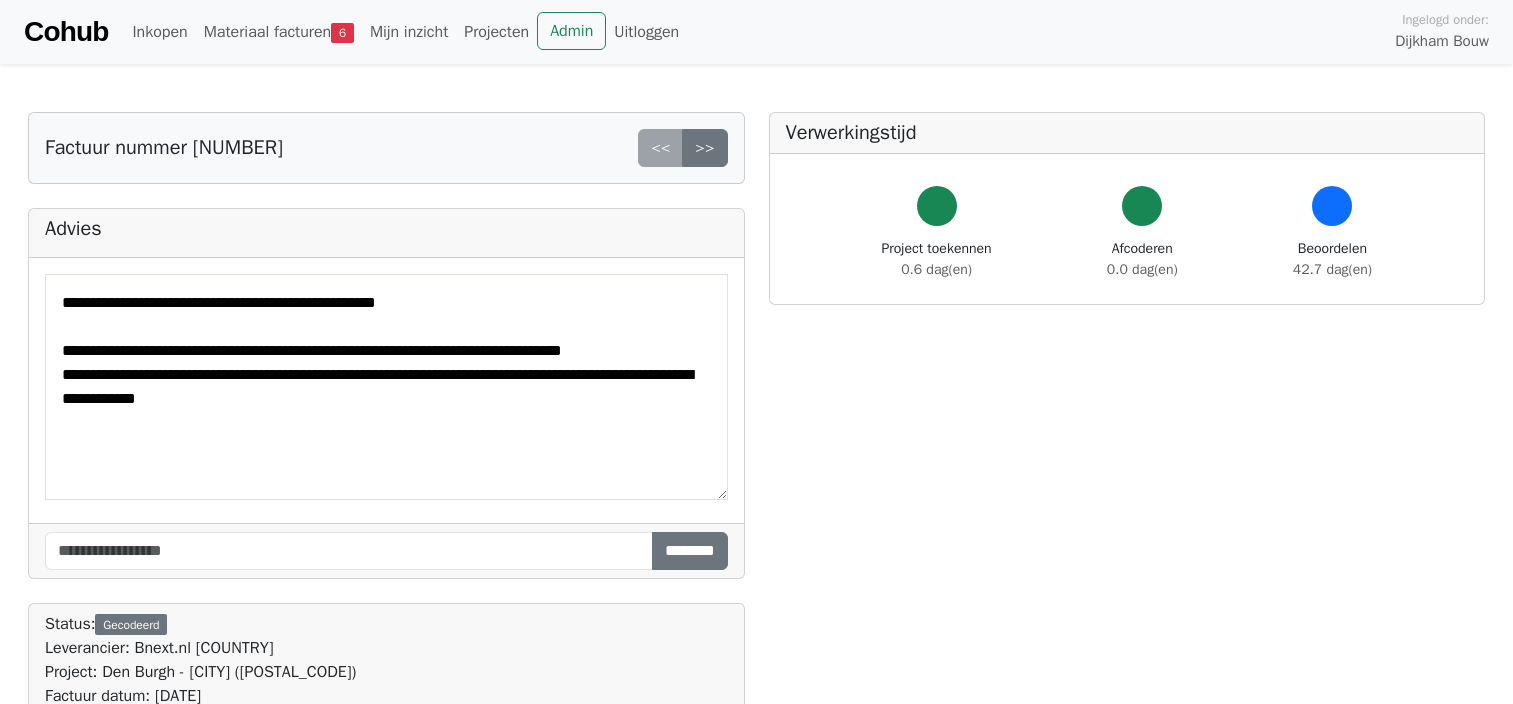 scroll, scrollTop: 0, scrollLeft: 0, axis: both 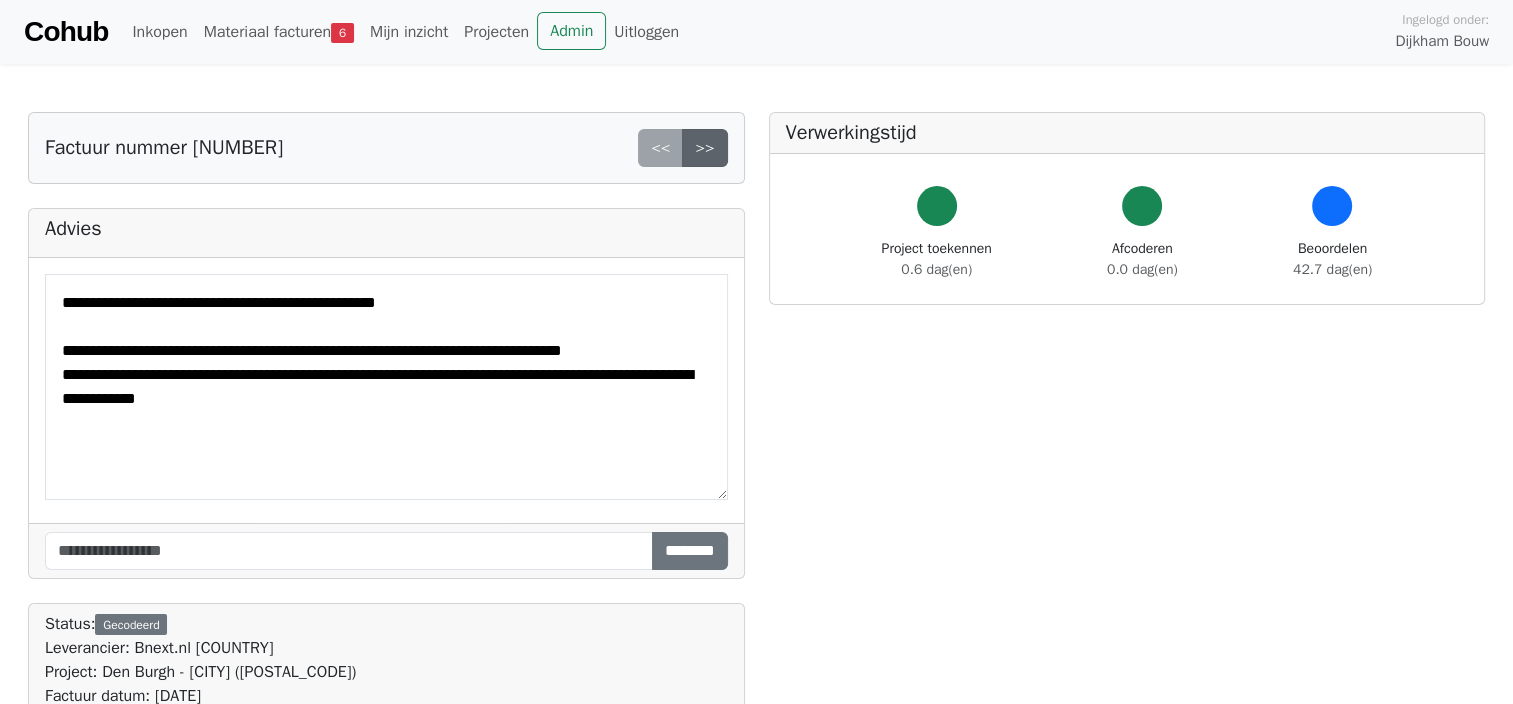 click on ">>" at bounding box center (704, 148) 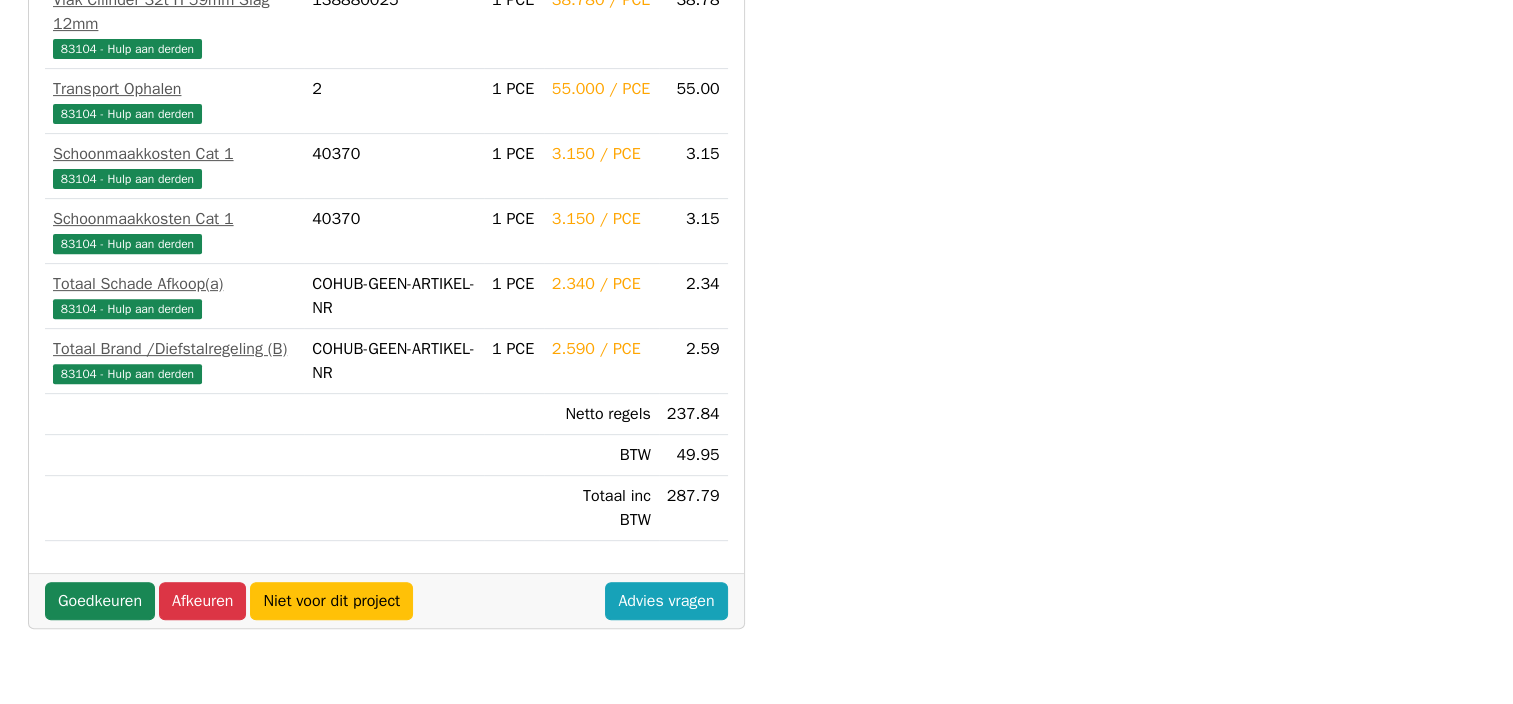 scroll, scrollTop: 700, scrollLeft: 0, axis: vertical 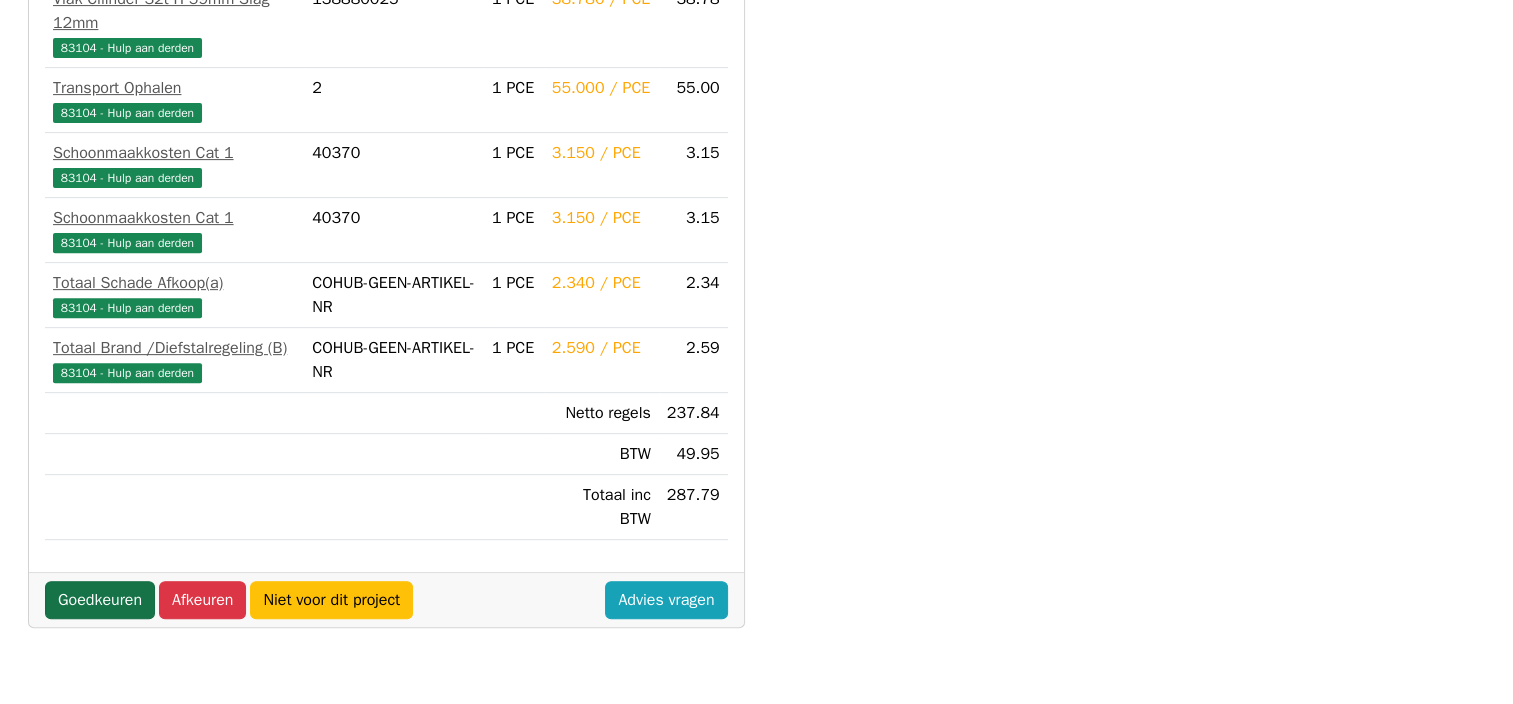 click on "Goedkeuren" at bounding box center [100, 600] 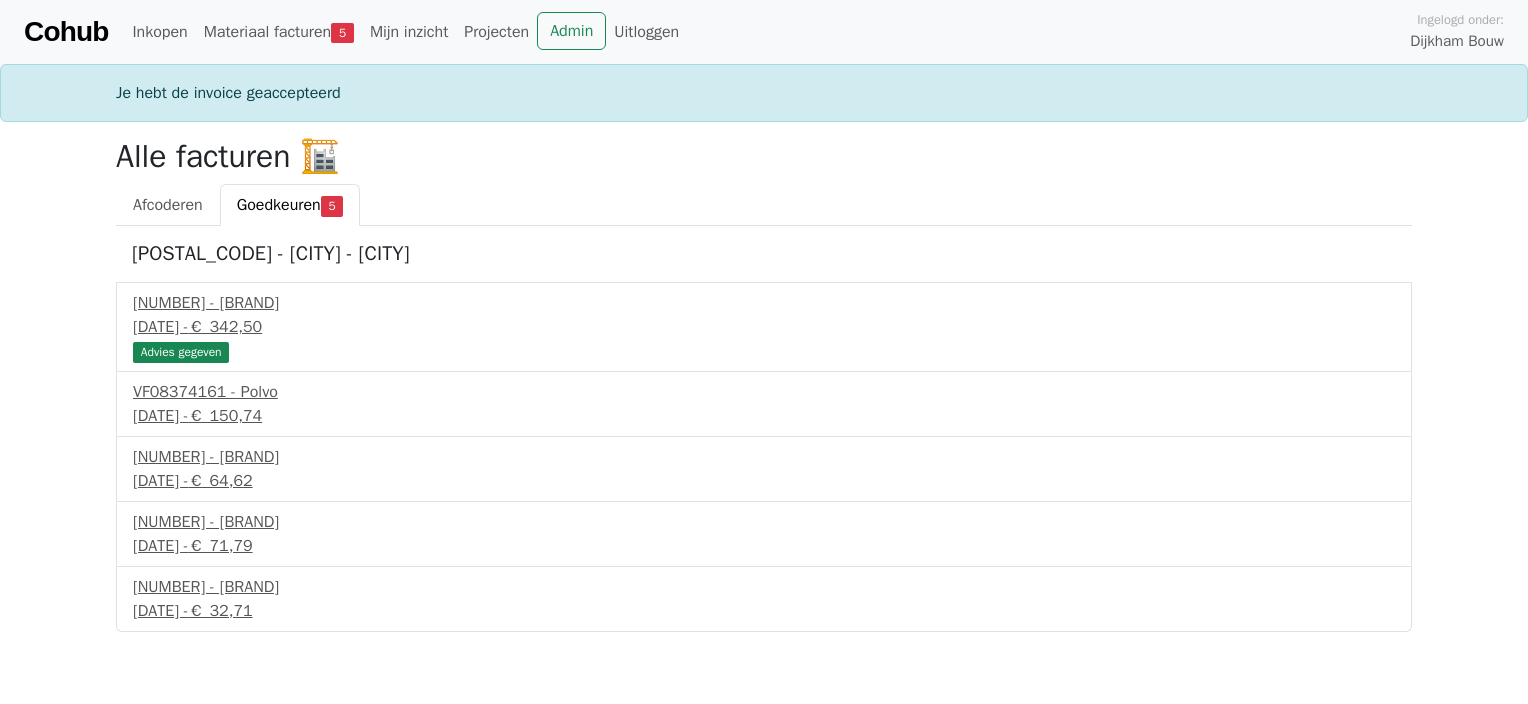 scroll, scrollTop: 0, scrollLeft: 0, axis: both 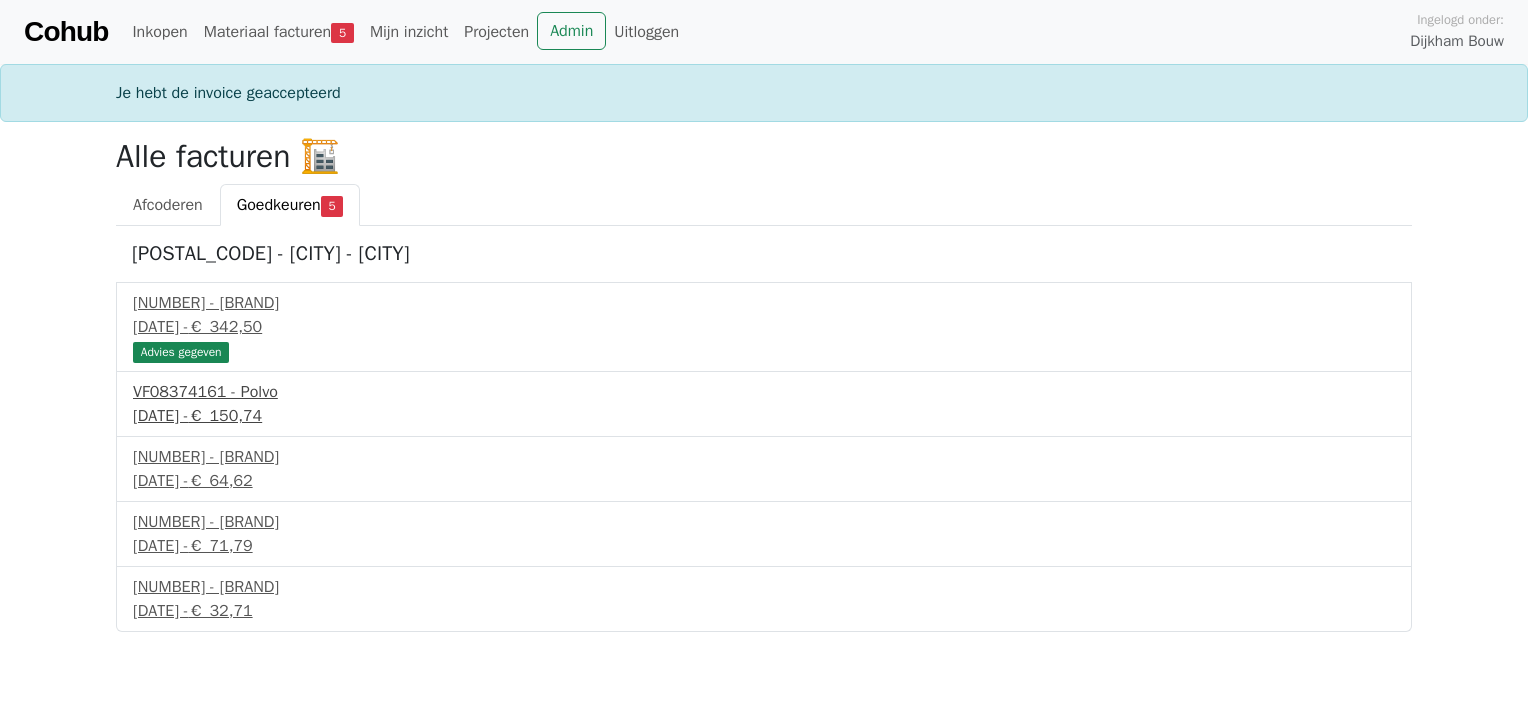 click on "VF08374161 - Polvo" at bounding box center (764, 392) 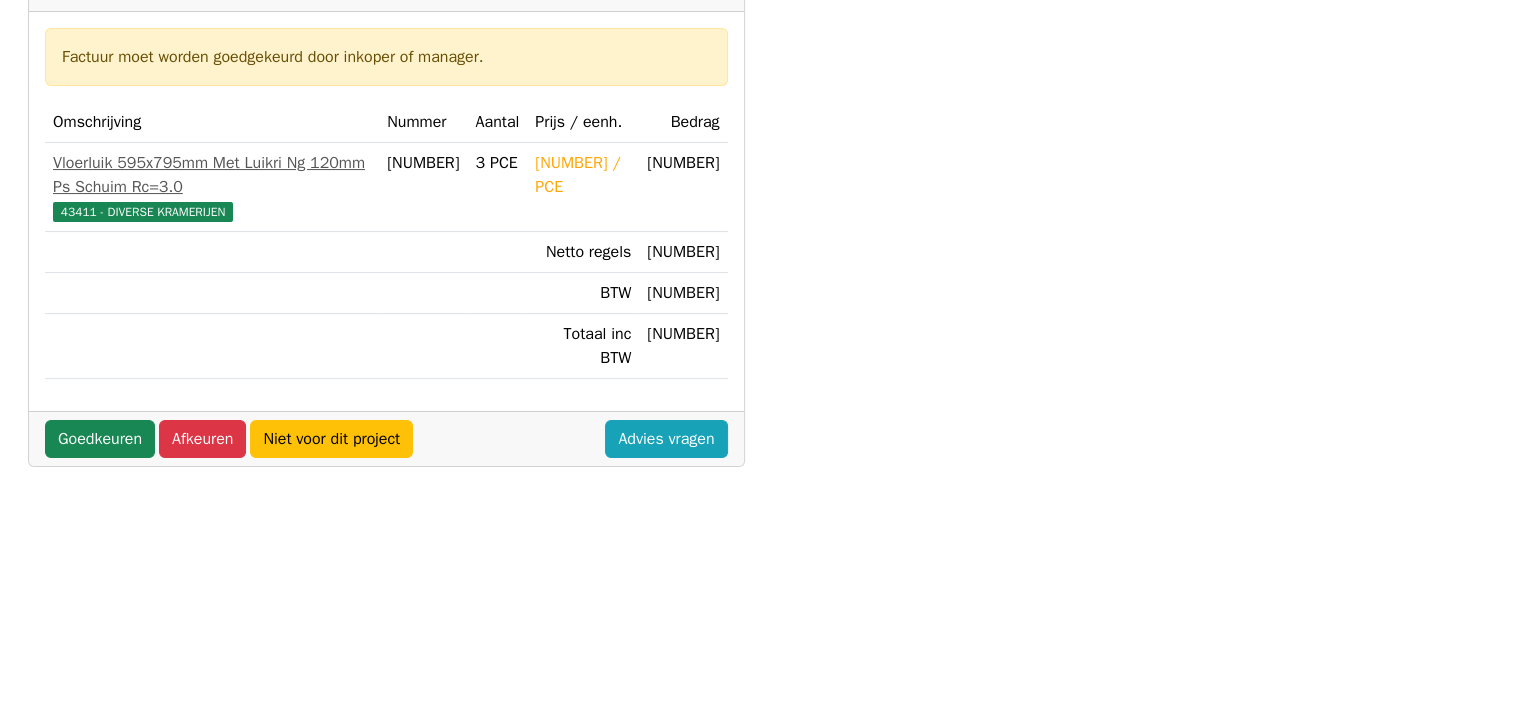 scroll, scrollTop: 300, scrollLeft: 0, axis: vertical 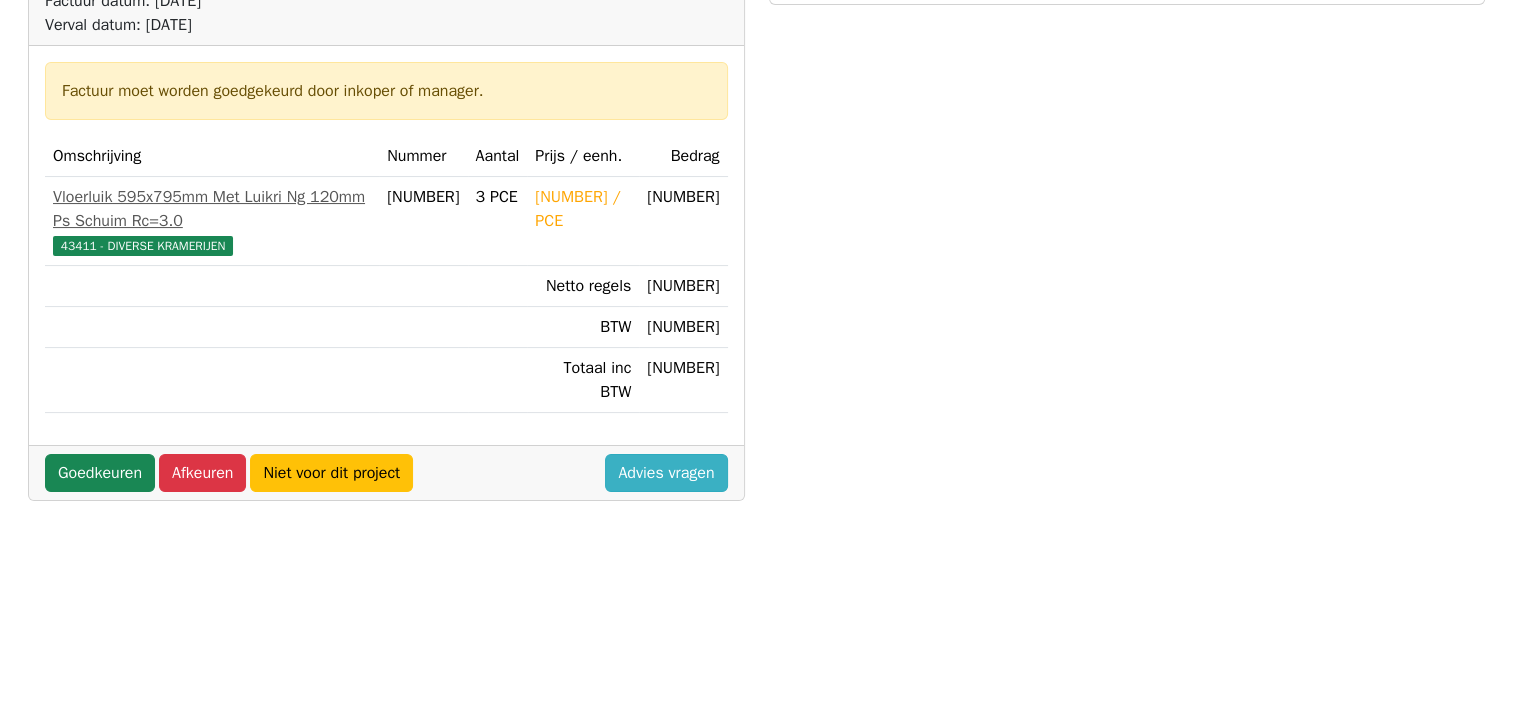 click on "Advies vragen" at bounding box center (666, 473) 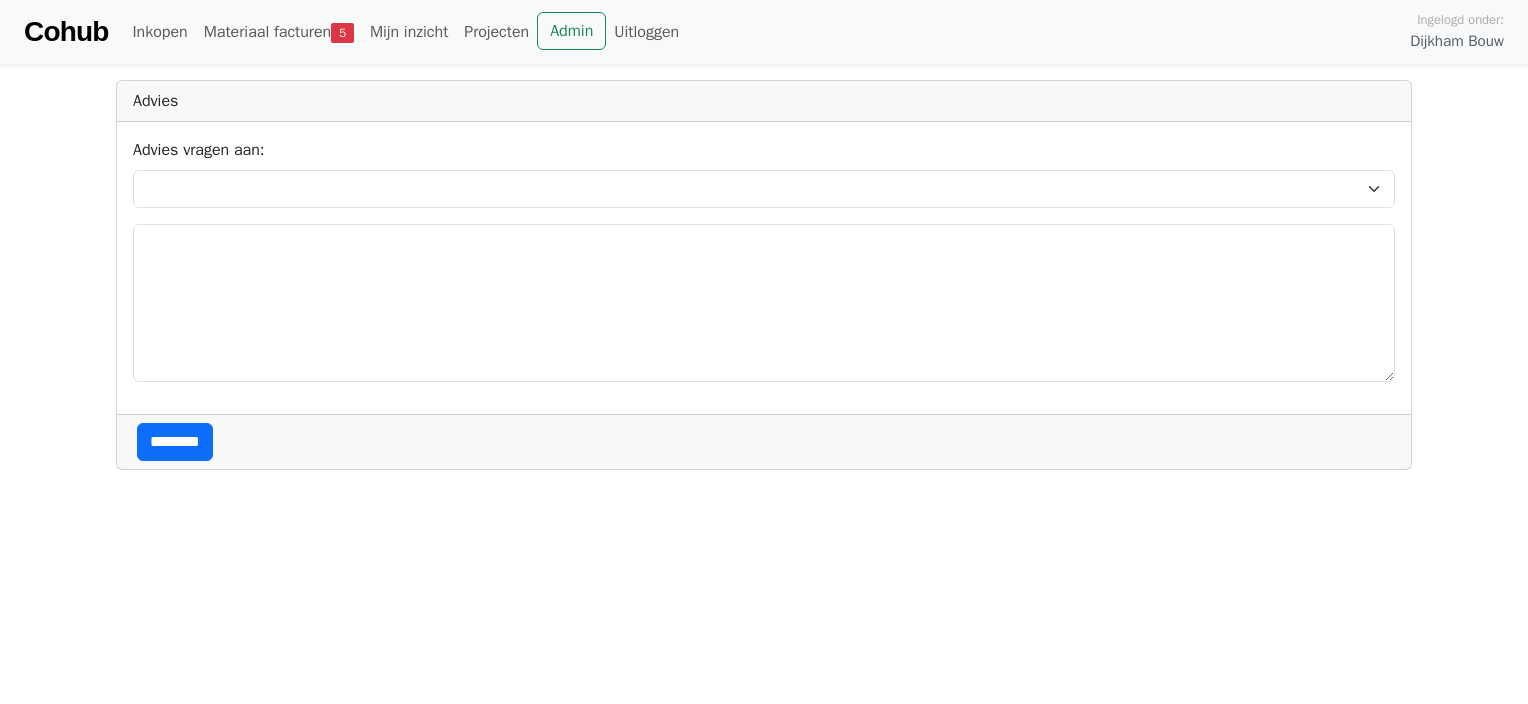 scroll, scrollTop: 0, scrollLeft: 0, axis: both 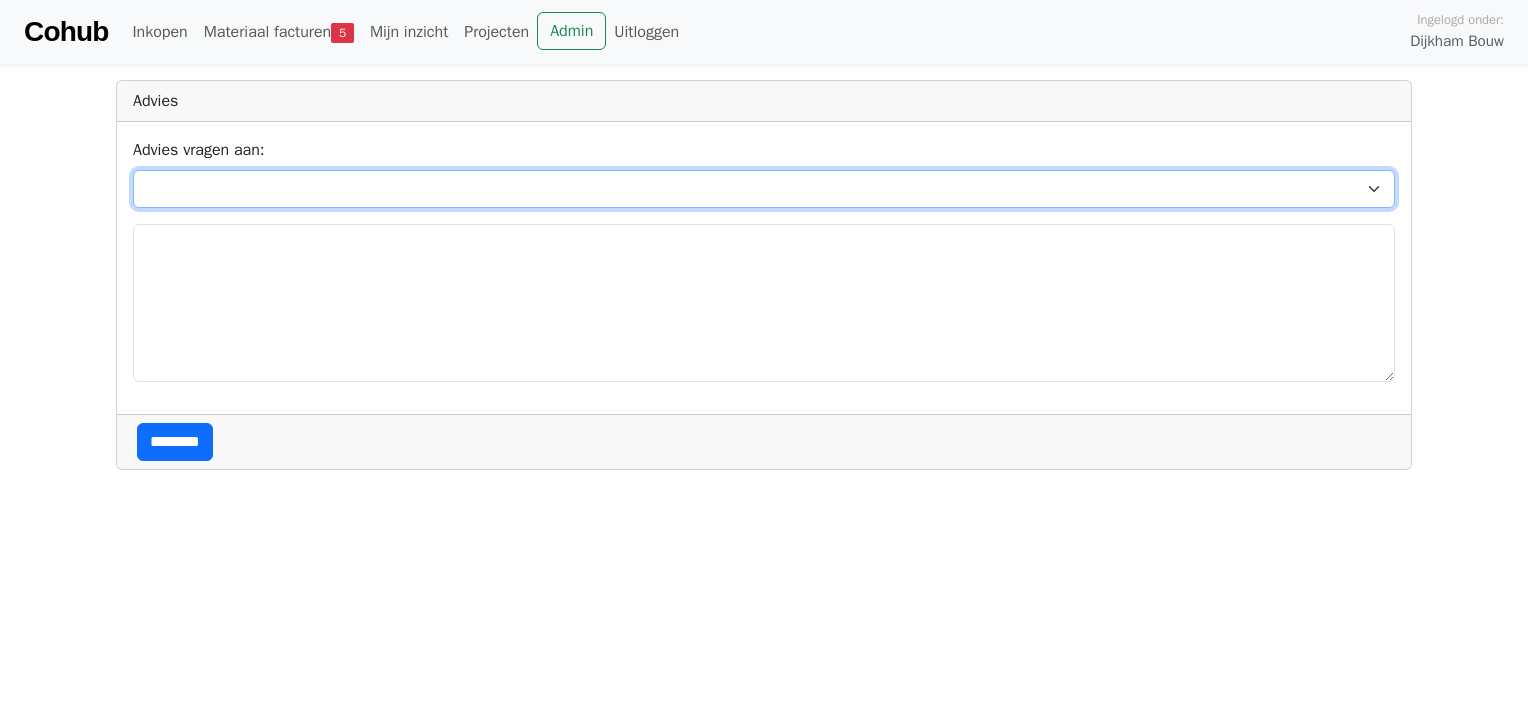 click on "**********" at bounding box center (764, 189) 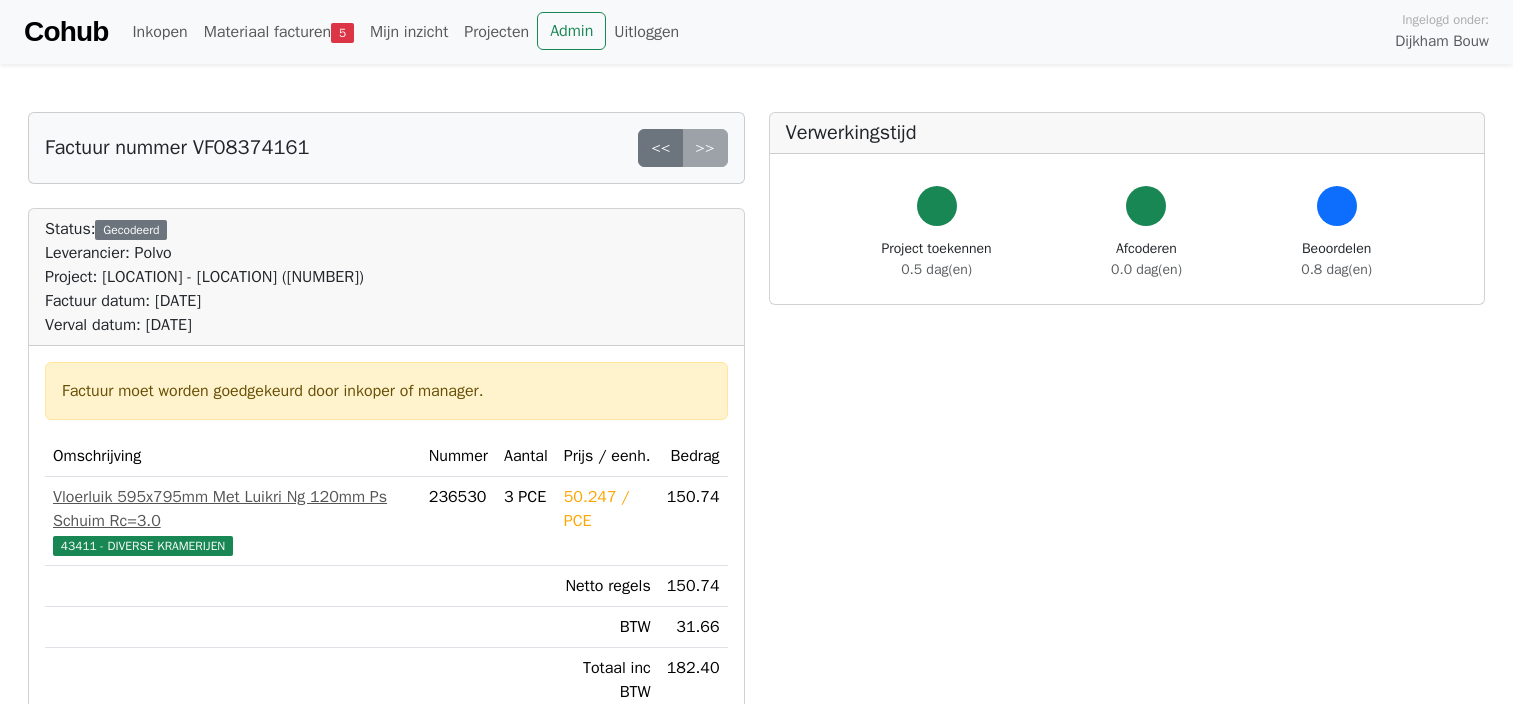 scroll, scrollTop: 299, scrollLeft: 0, axis: vertical 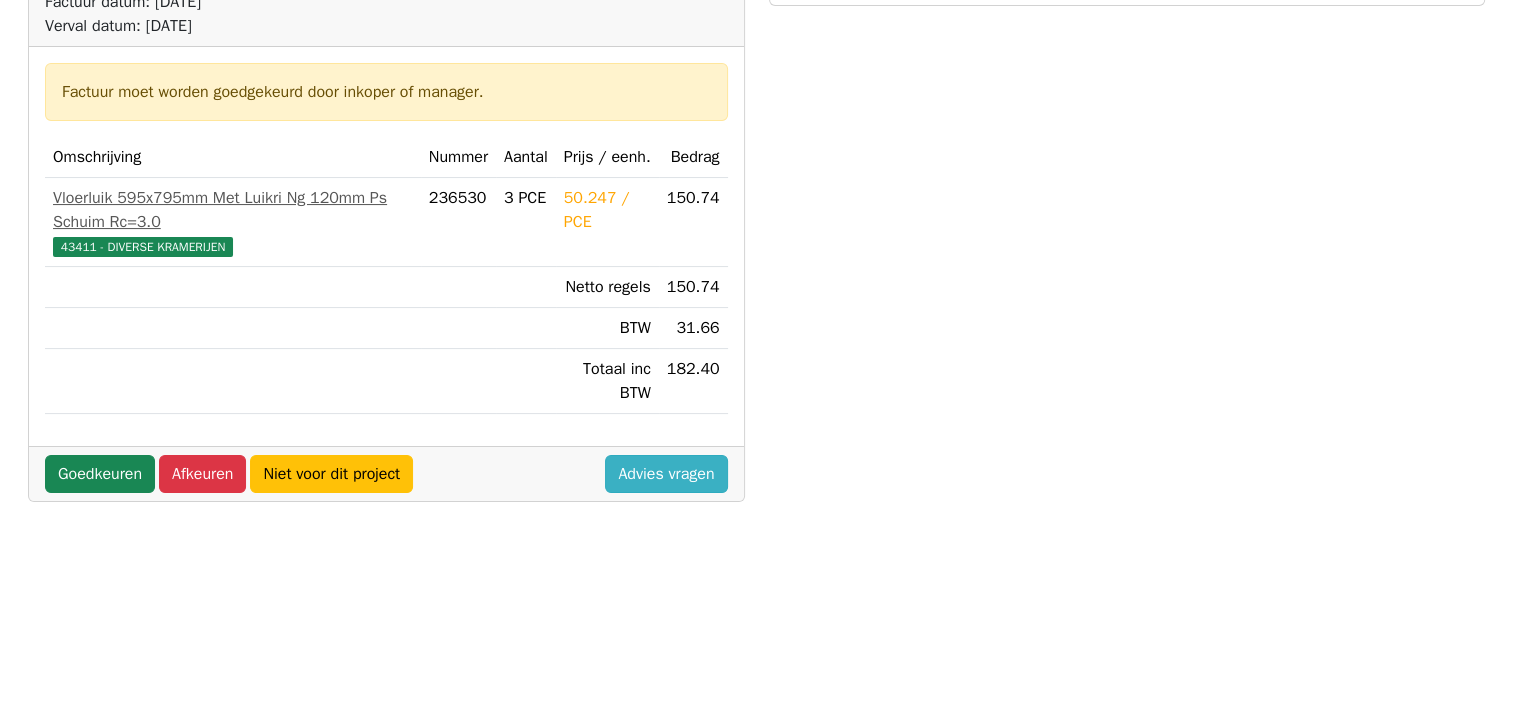 click on "Advies vragen" at bounding box center [666, 474] 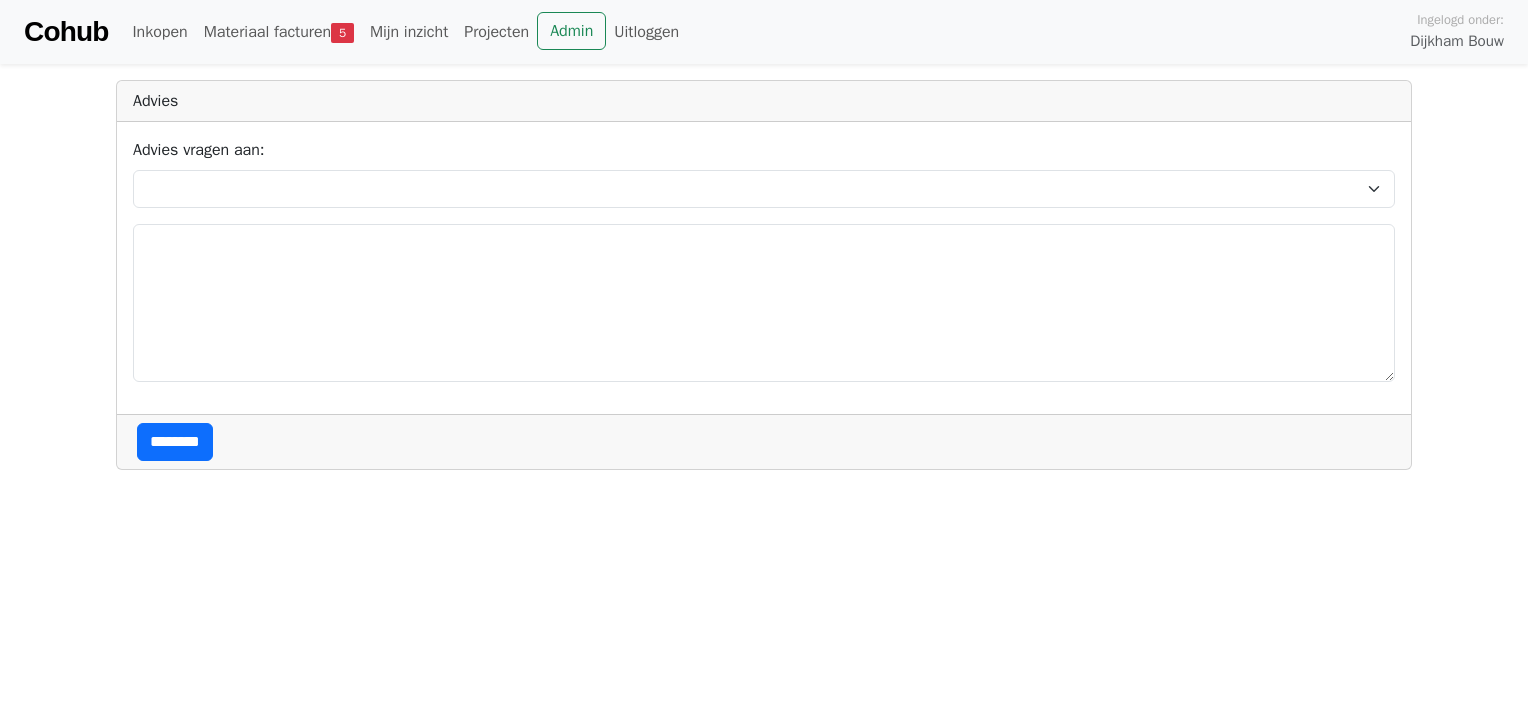 scroll, scrollTop: 0, scrollLeft: 0, axis: both 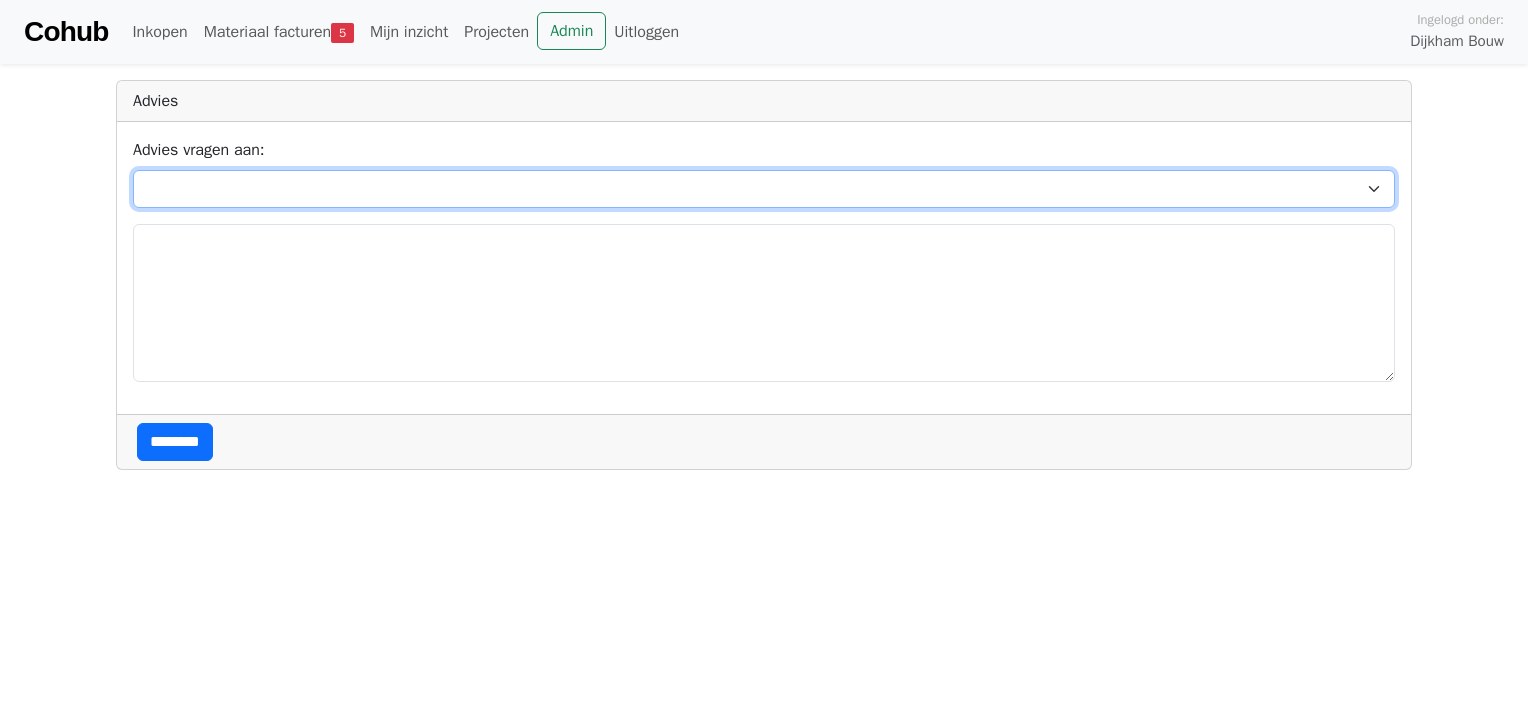 click on "**********" at bounding box center [764, 189] 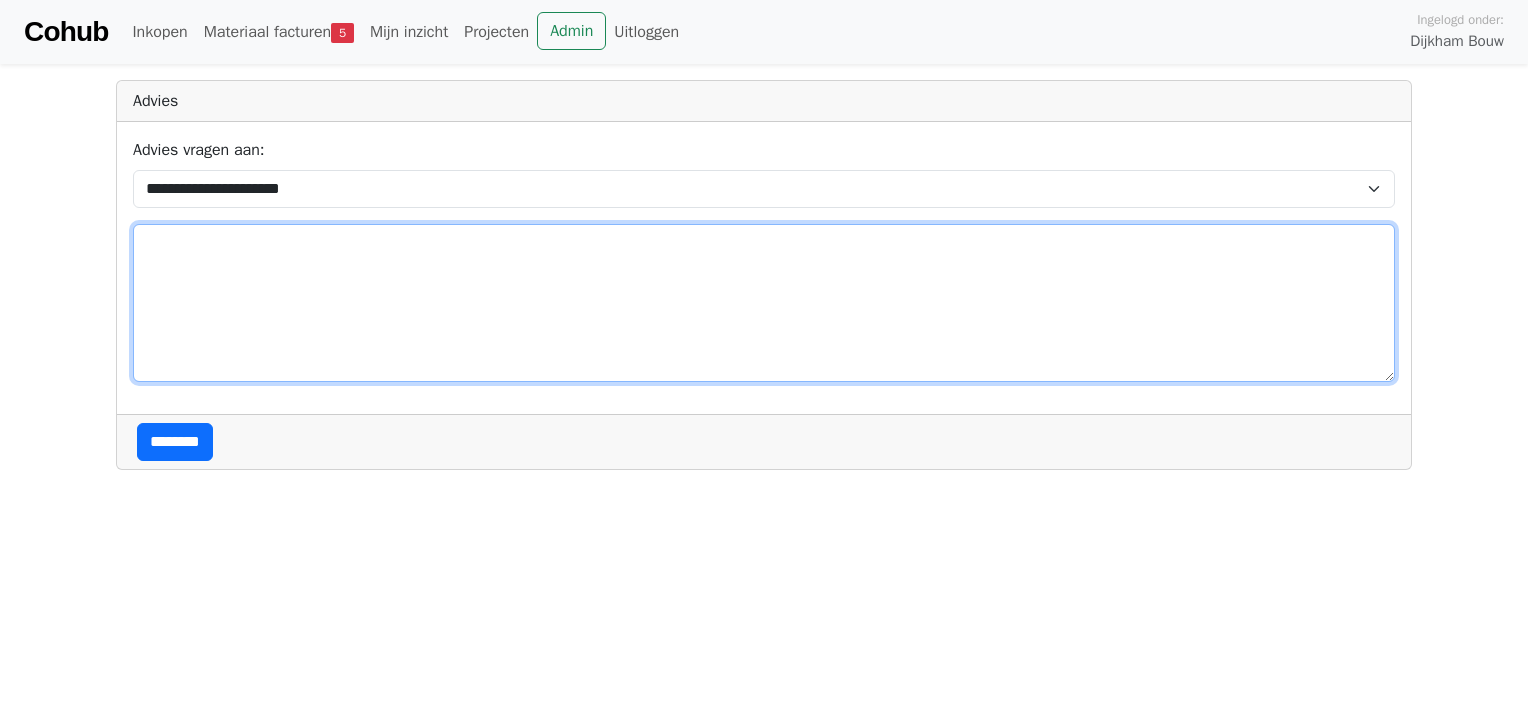 click at bounding box center [764, 303] 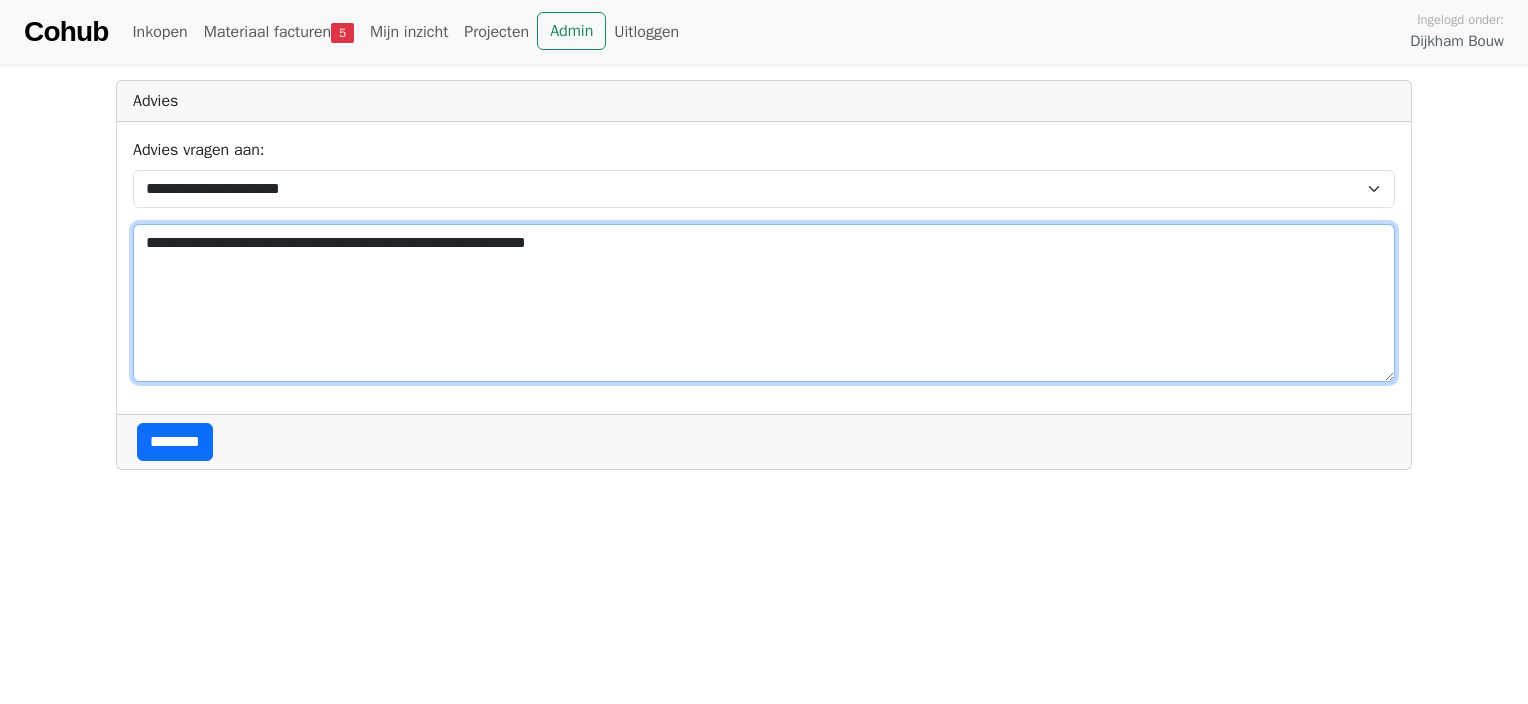 click on "**********" at bounding box center [764, 303] 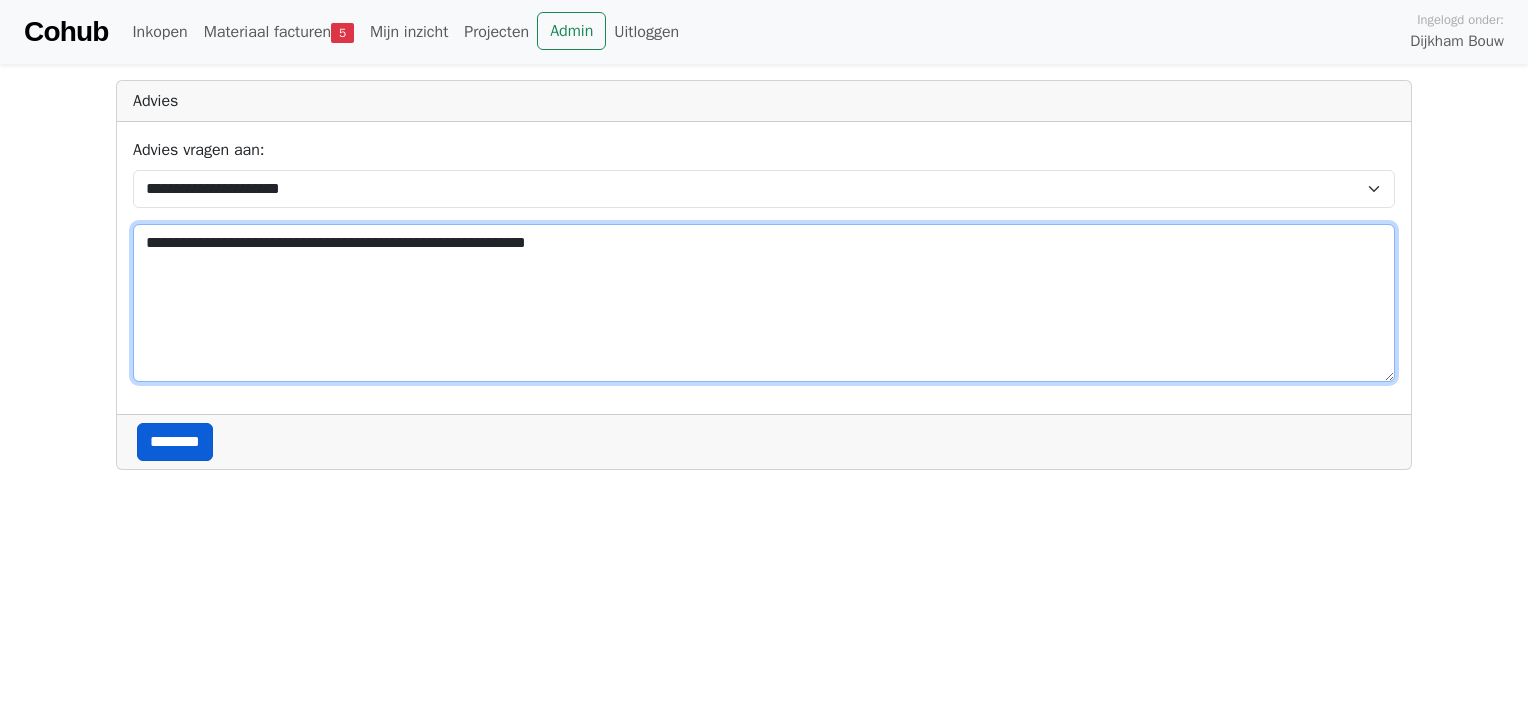 type on "**********" 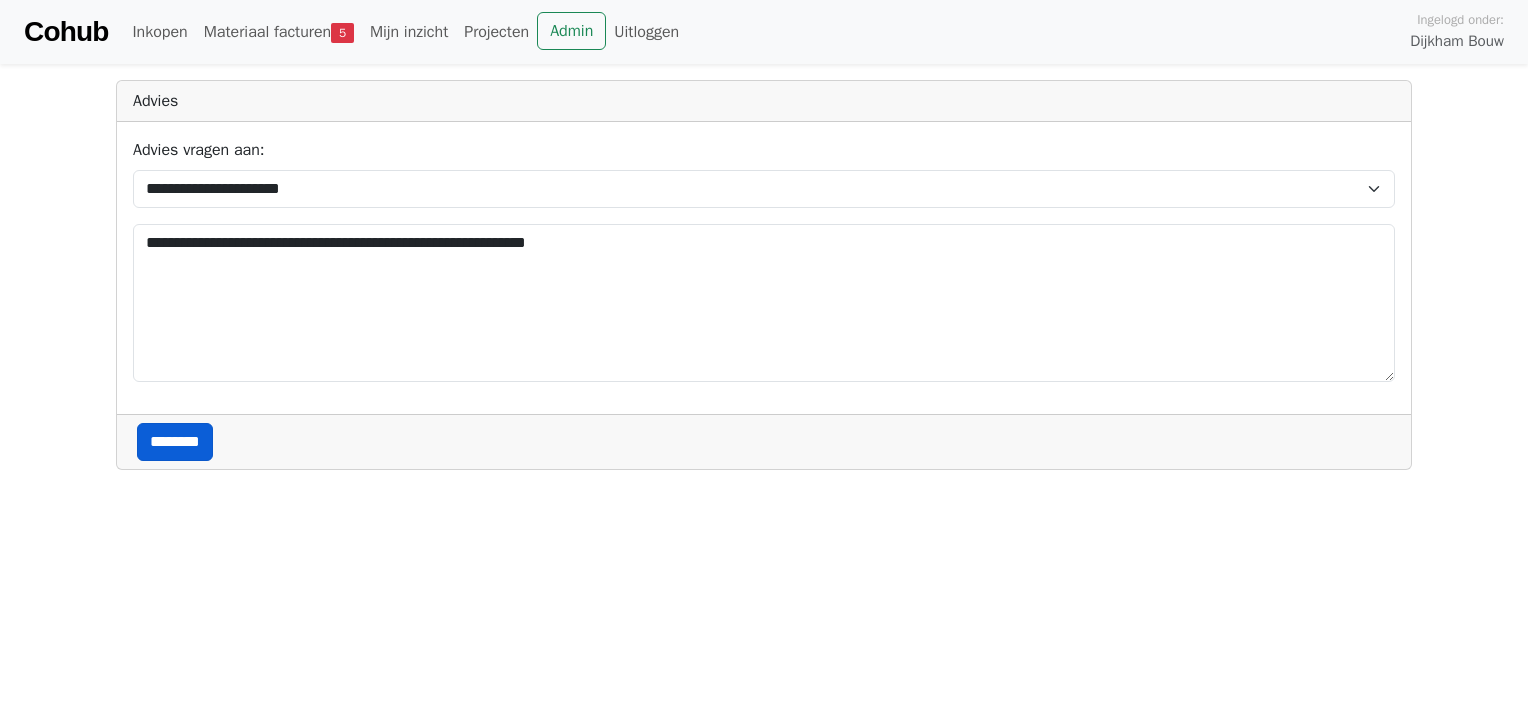 click on "********" at bounding box center (175, 442) 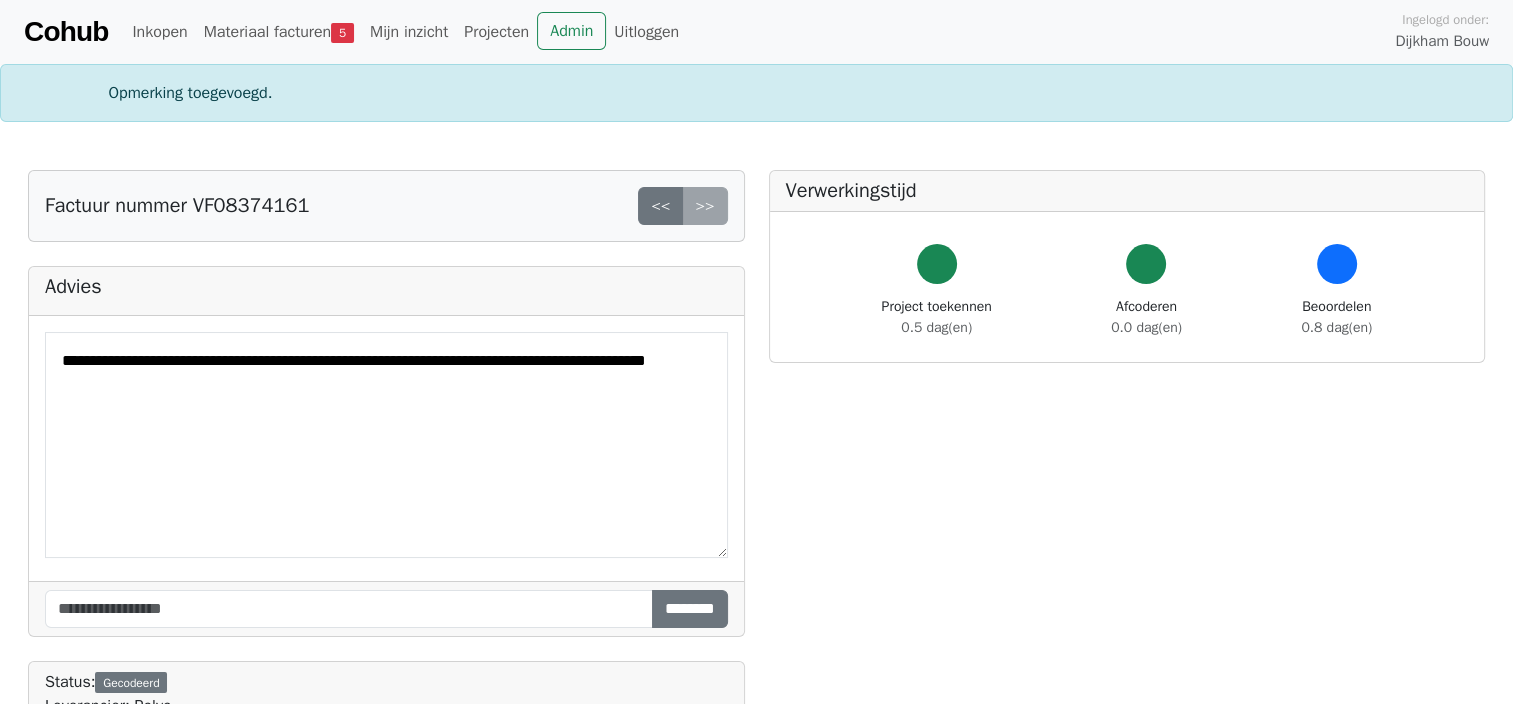 scroll, scrollTop: 0, scrollLeft: 0, axis: both 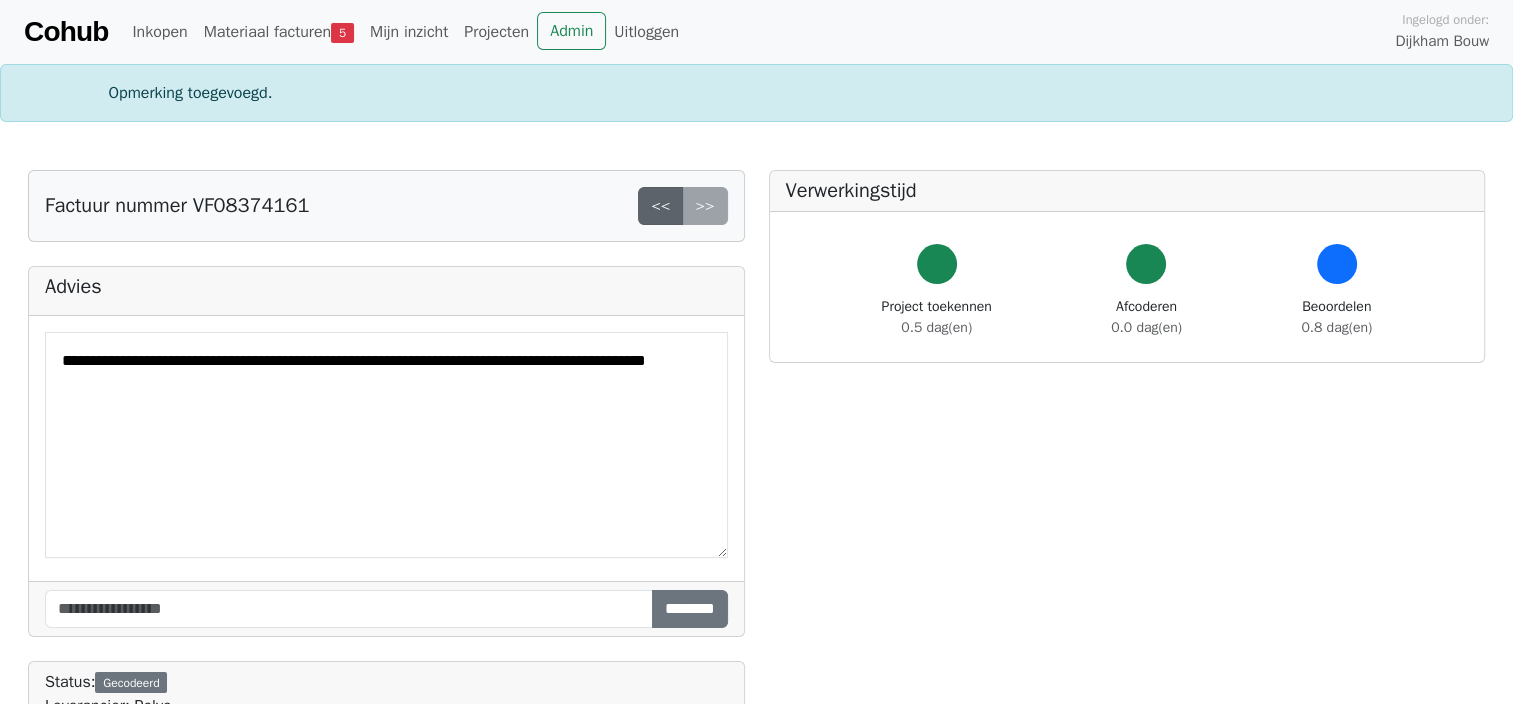 click on "<<" at bounding box center (660, 206) 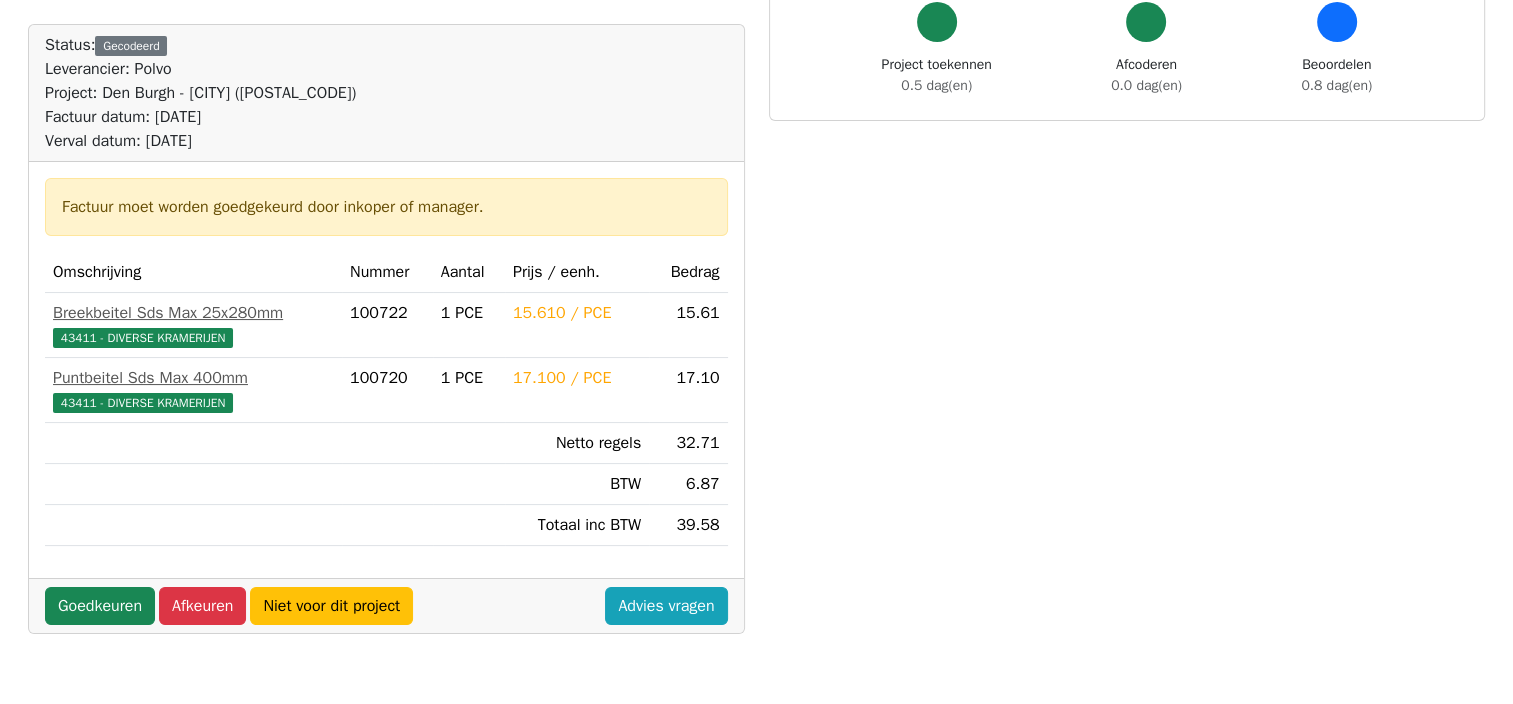 scroll, scrollTop: 200, scrollLeft: 0, axis: vertical 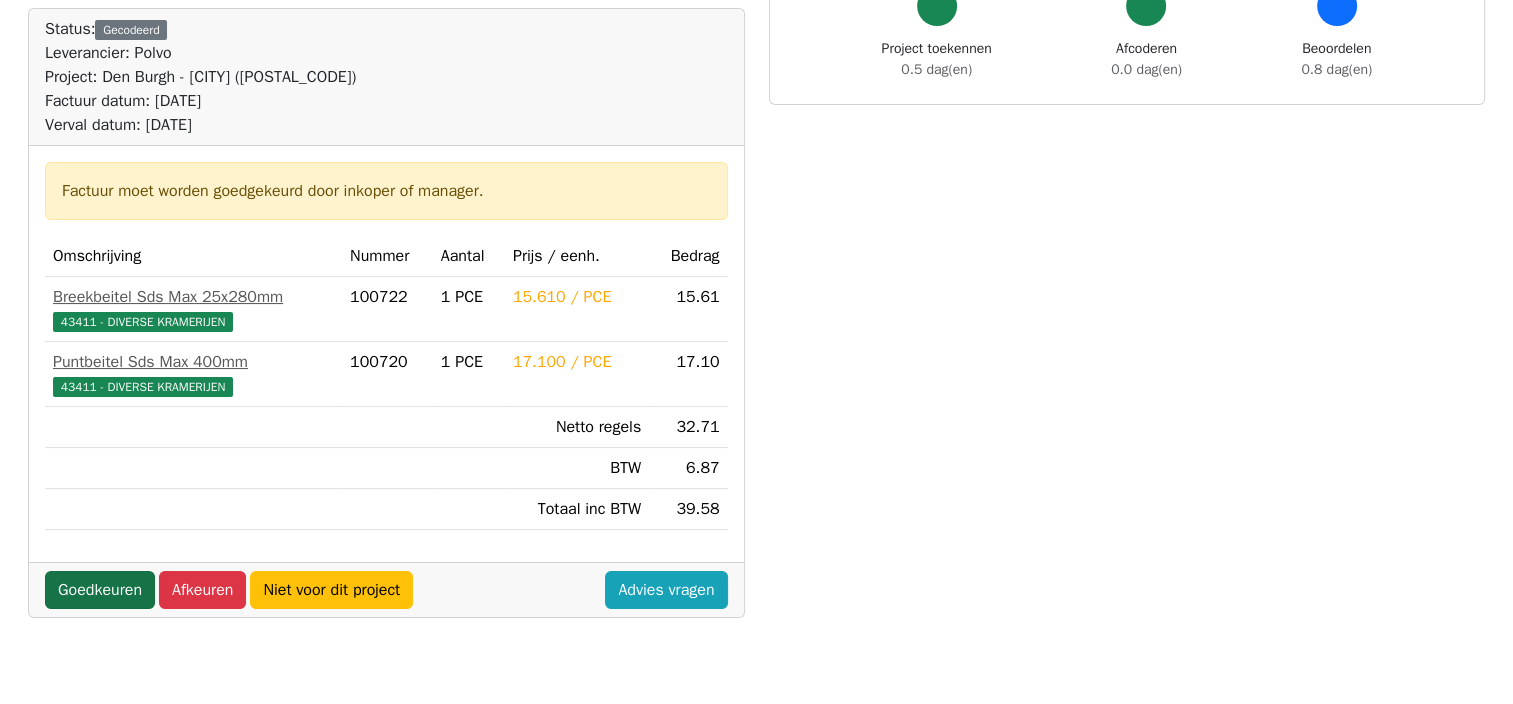 click on "Goedkeuren" at bounding box center (100, 590) 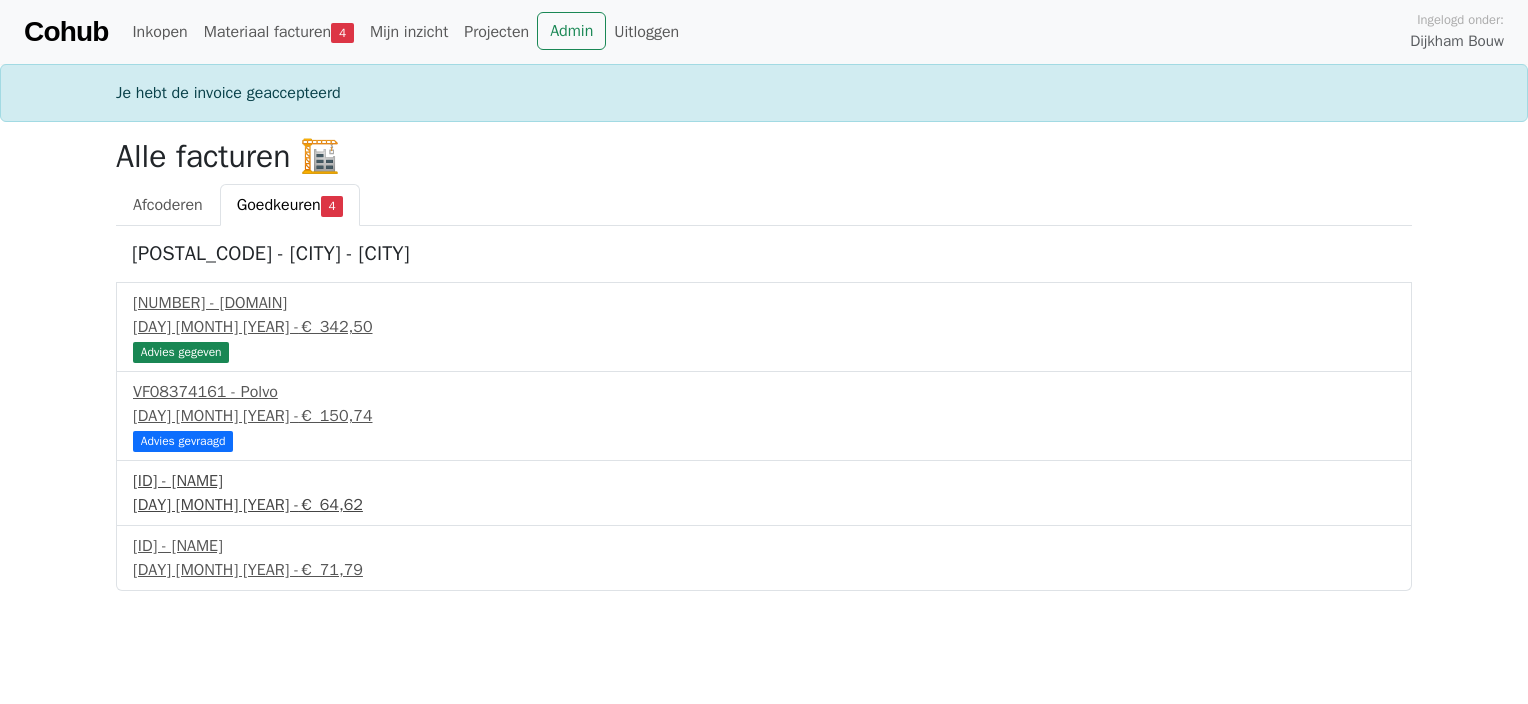 scroll, scrollTop: 0, scrollLeft: 0, axis: both 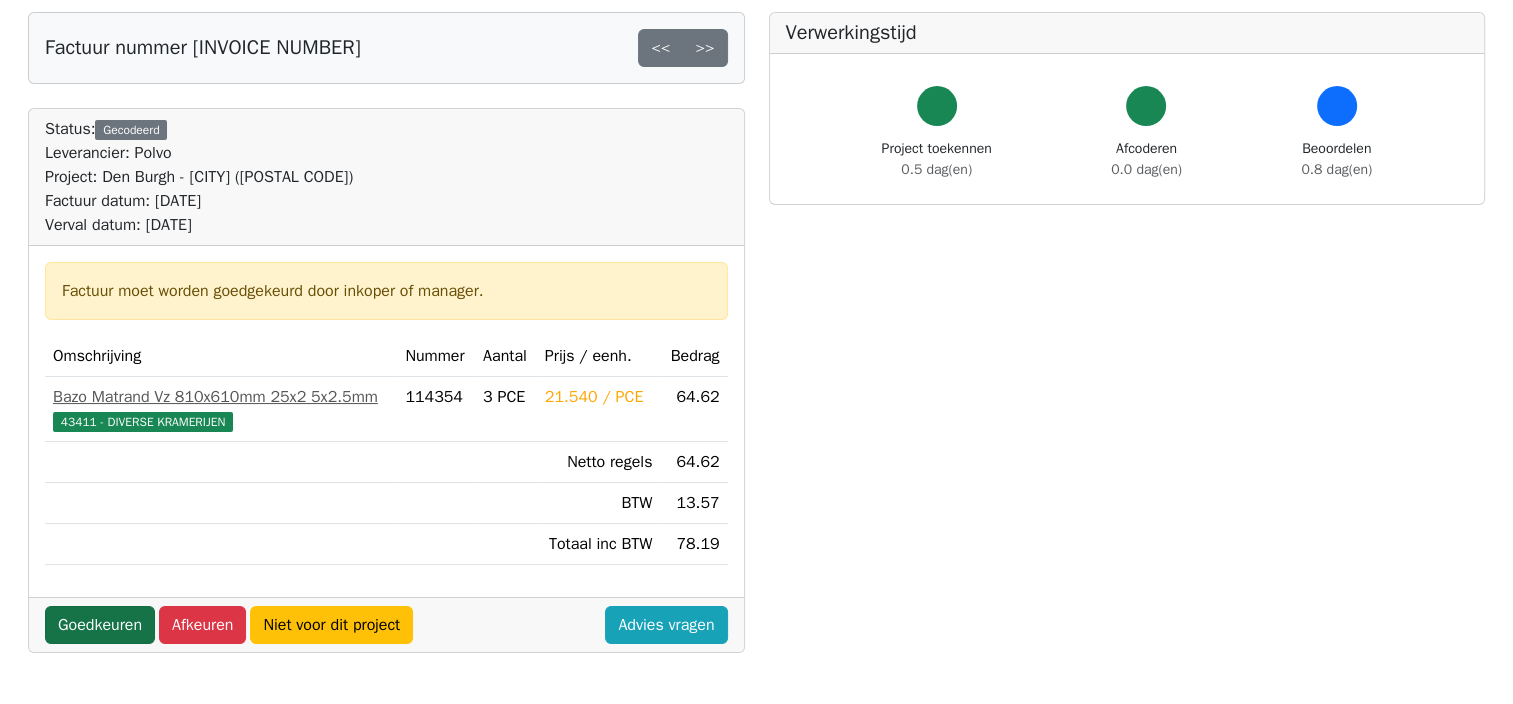 click on "Goedkeuren" at bounding box center [100, 625] 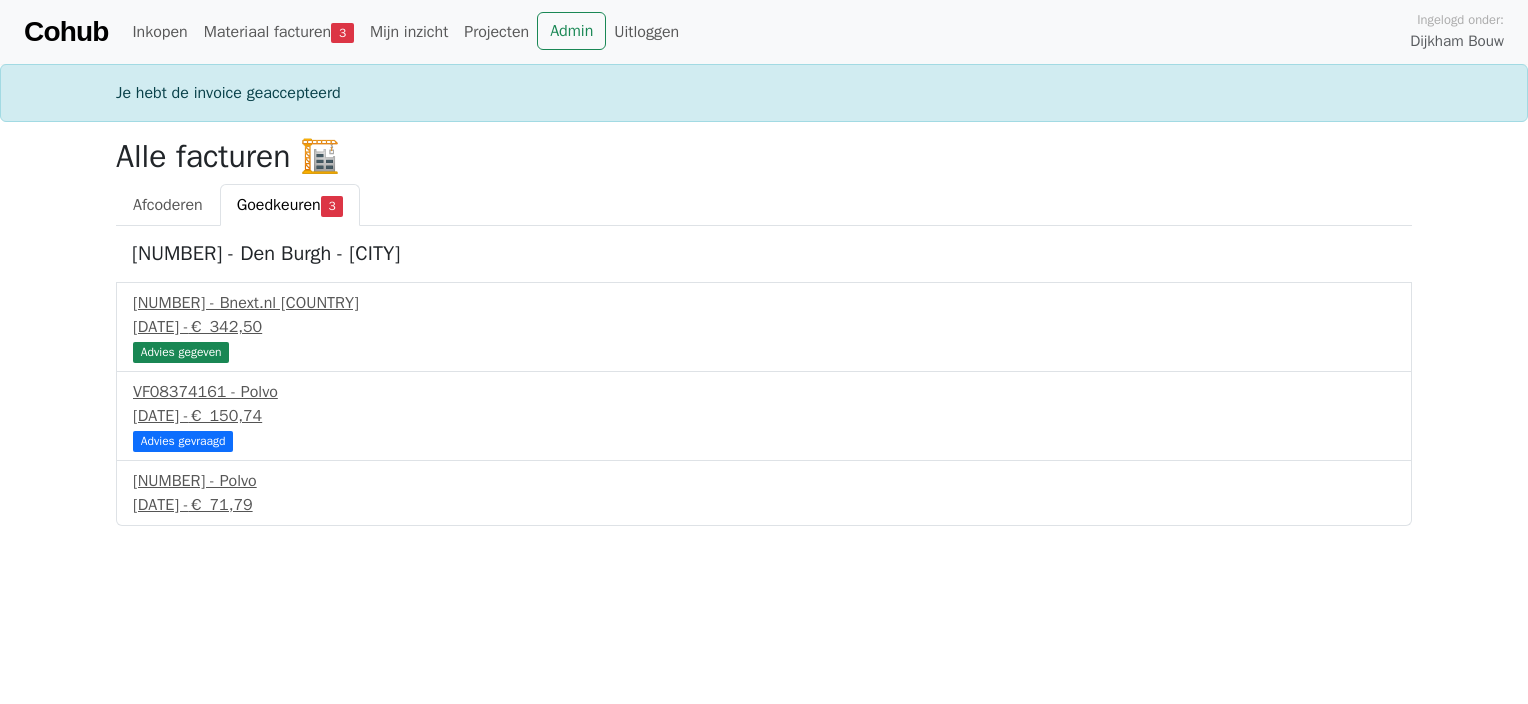 scroll, scrollTop: 0, scrollLeft: 0, axis: both 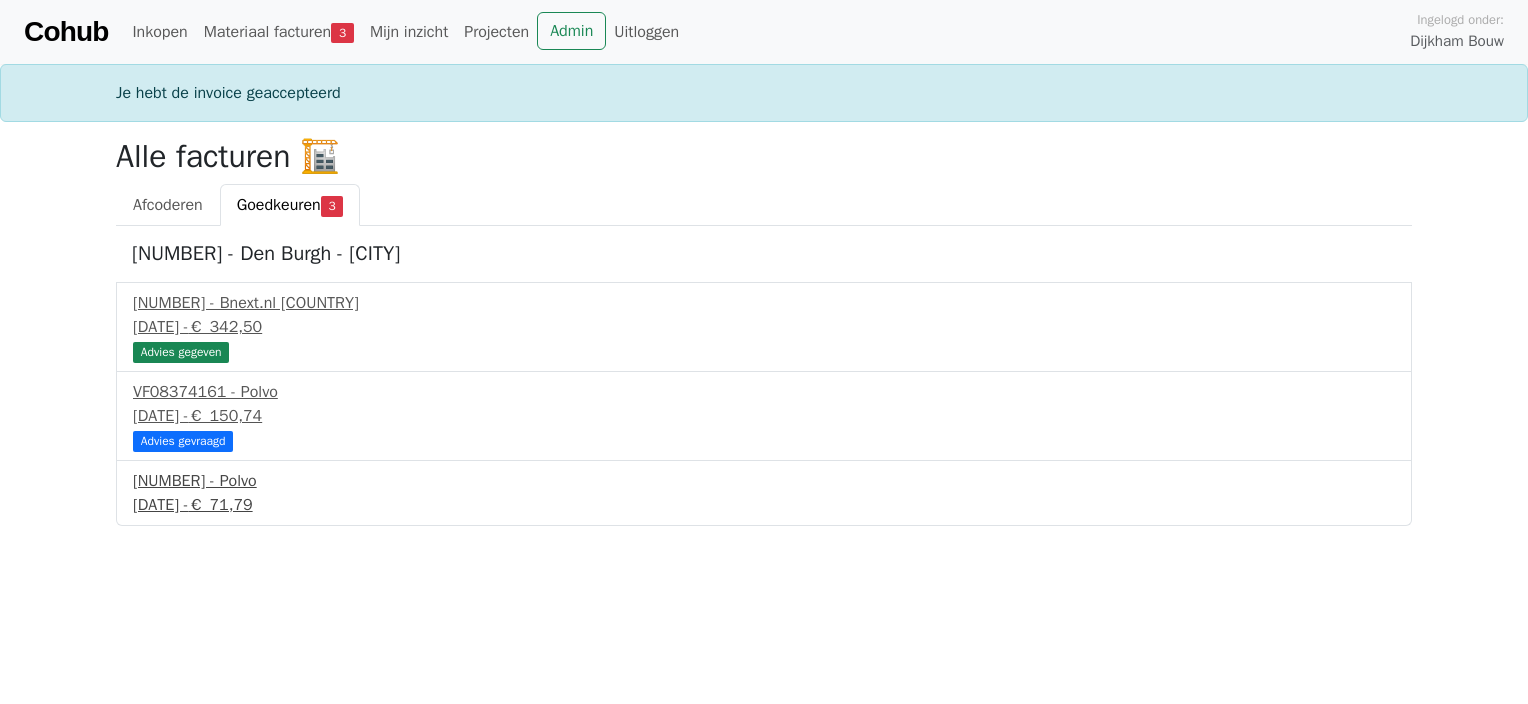 click on "[DATE] -  € 71,79" at bounding box center (764, 505) 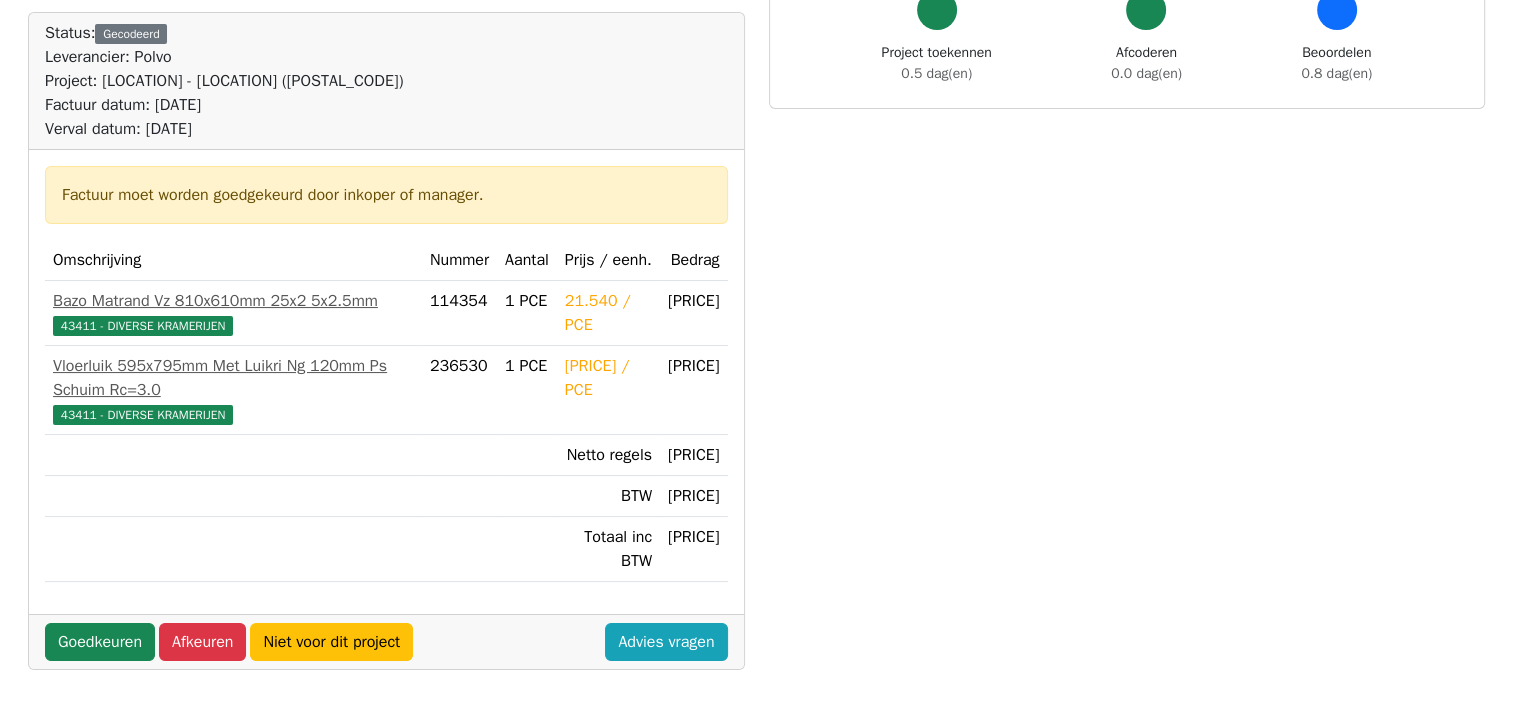 scroll, scrollTop: 200, scrollLeft: 0, axis: vertical 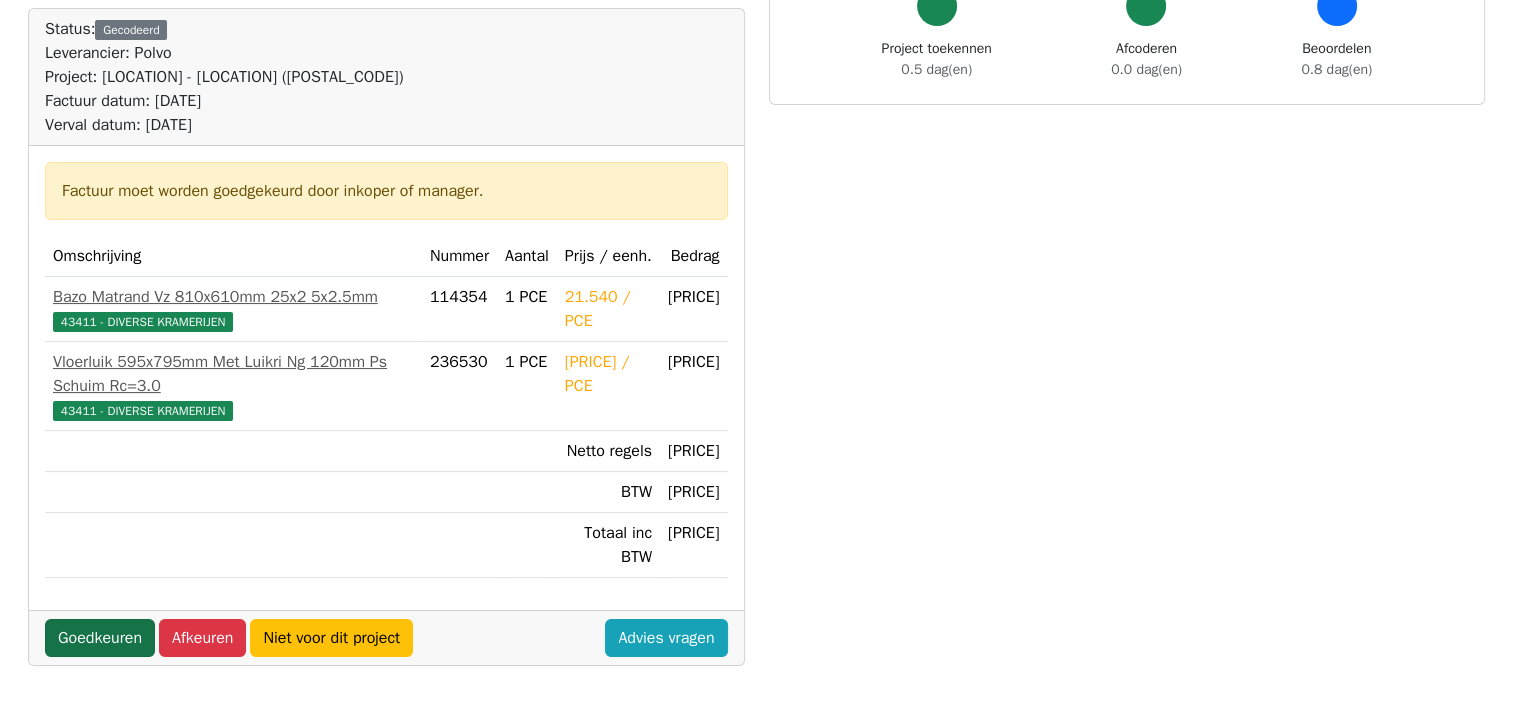 click on "Goedkeuren" at bounding box center [100, 638] 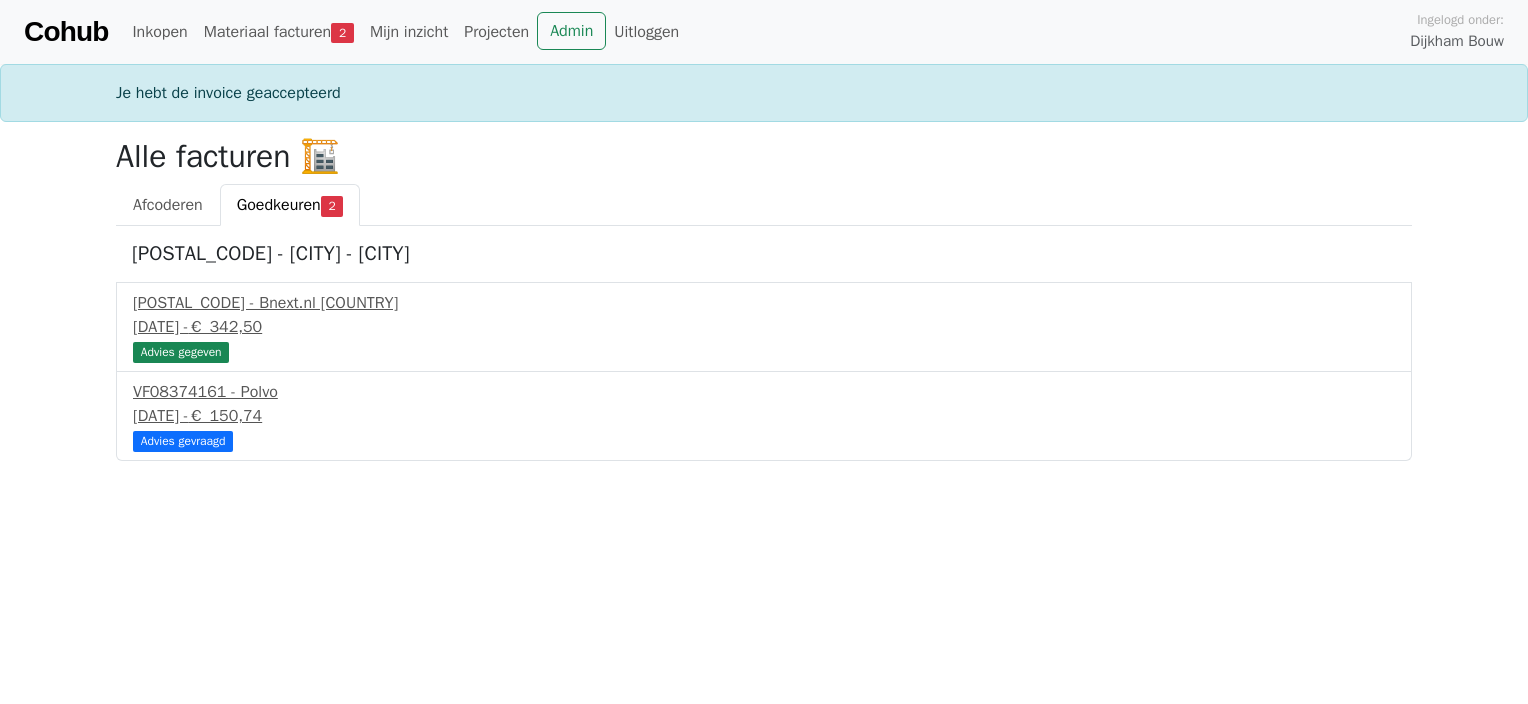 scroll, scrollTop: 0, scrollLeft: 0, axis: both 